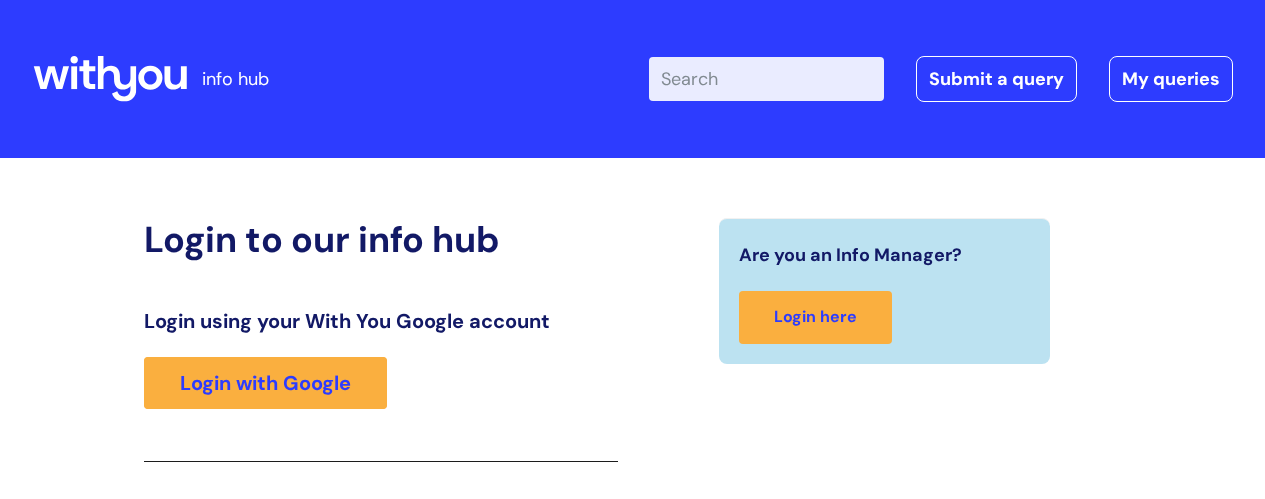 scroll, scrollTop: 329, scrollLeft: 0, axis: vertical 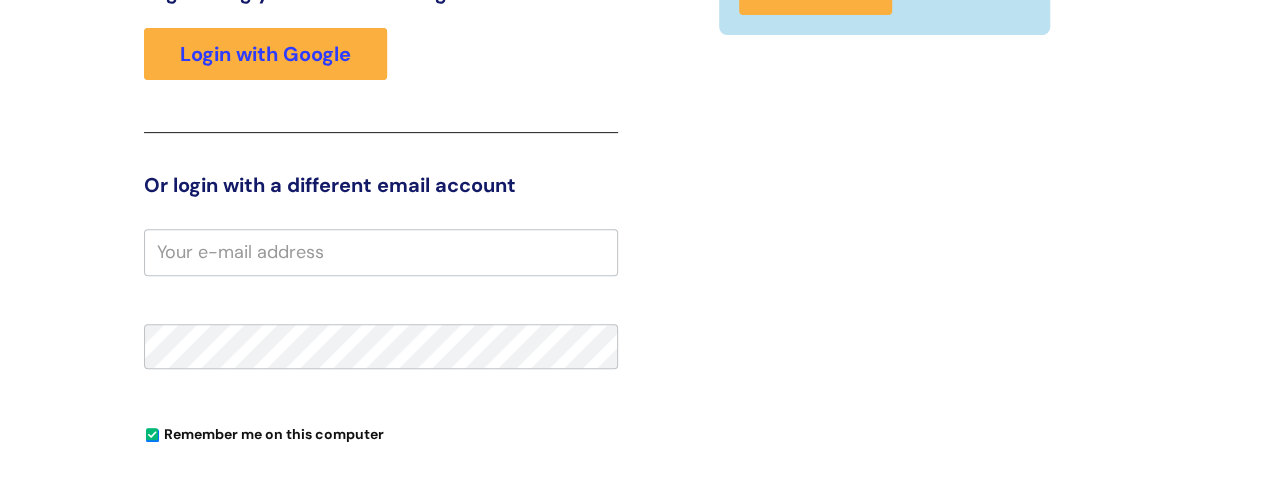 click at bounding box center (381, 252) 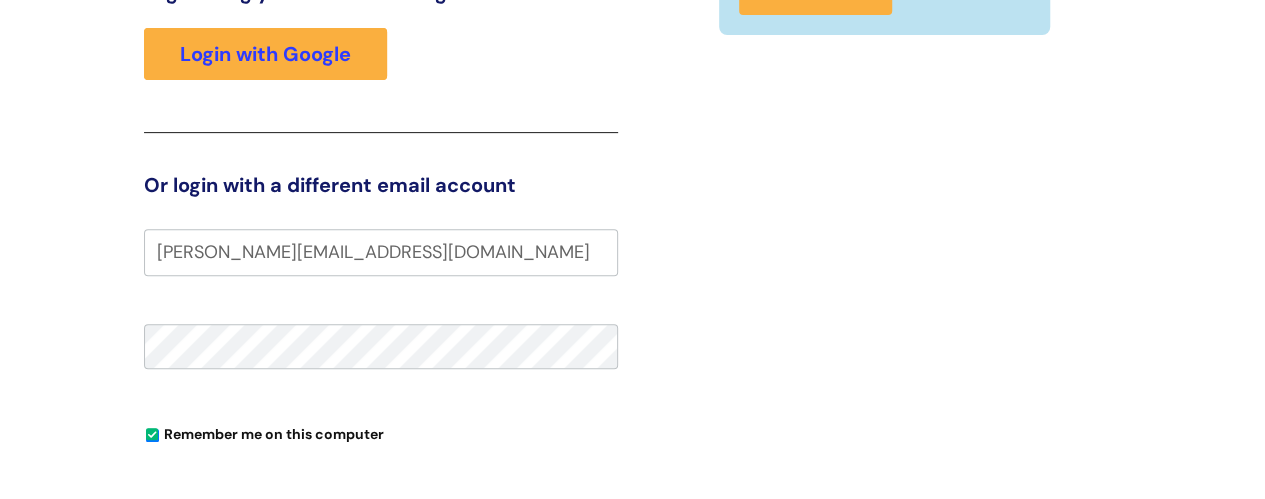 type on "kerry.gooster@wearewithyou.org.uk" 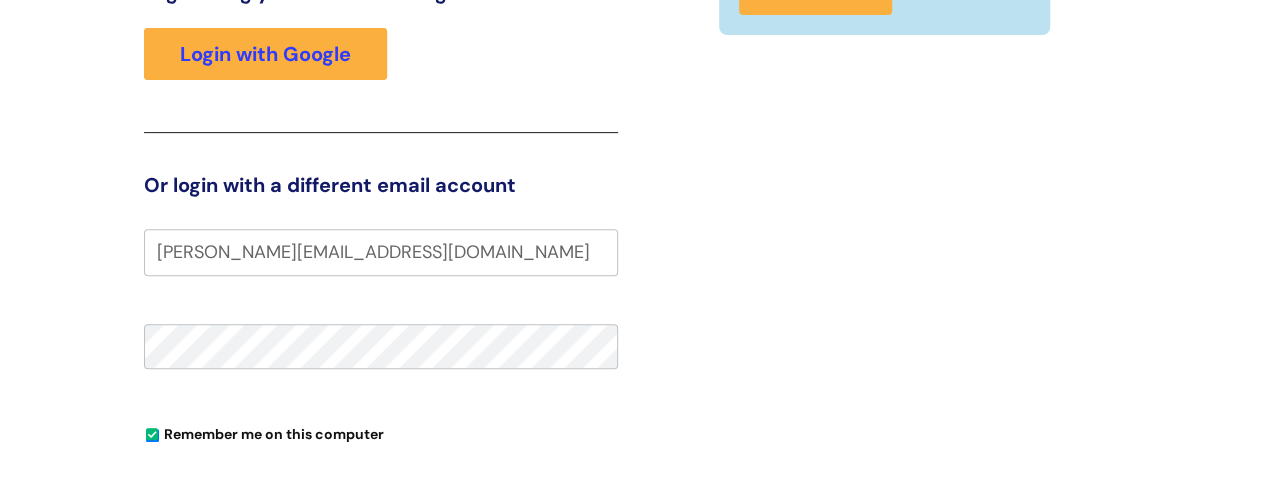click on "Login to our info hub
Login using your With You Google account
Login with Google
Or login with a different email account
kerry.gooster@wearewithyou.org.uk
Remember me on this computer
Forgot your password?
Login
Forgot Password
Give us your email address and instructions to reset your password will be emailed to you.
Cancel
Reset my password" at bounding box center (633, 292) 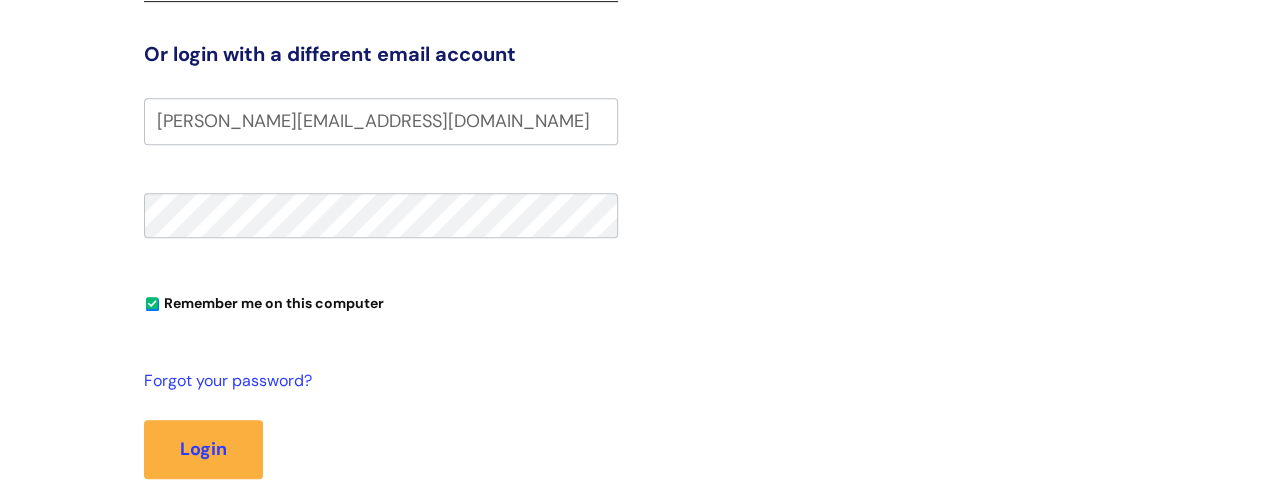 scroll, scrollTop: 489, scrollLeft: 0, axis: vertical 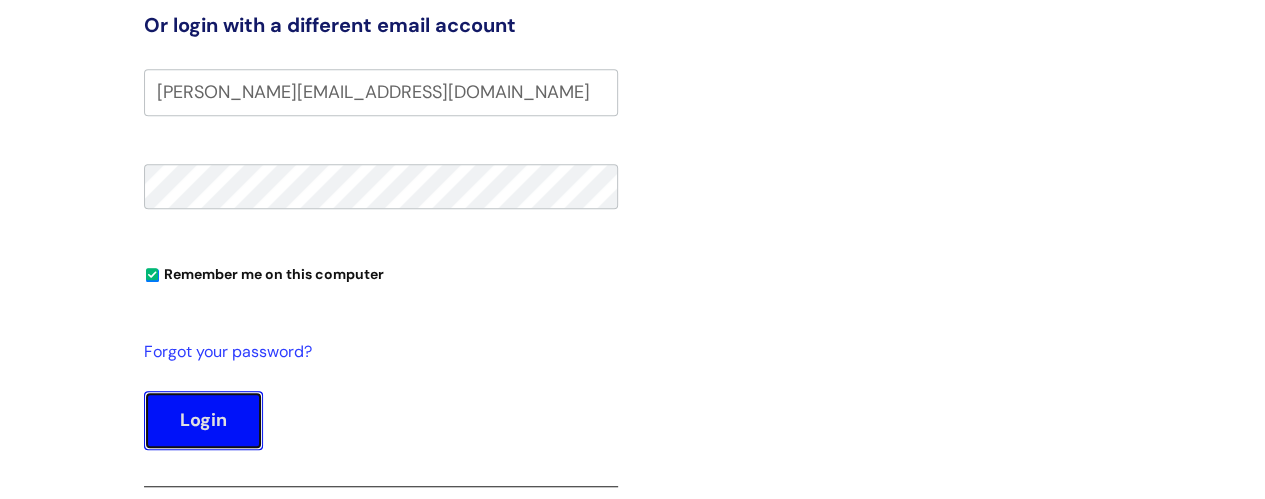 click on "Login" at bounding box center [203, 420] 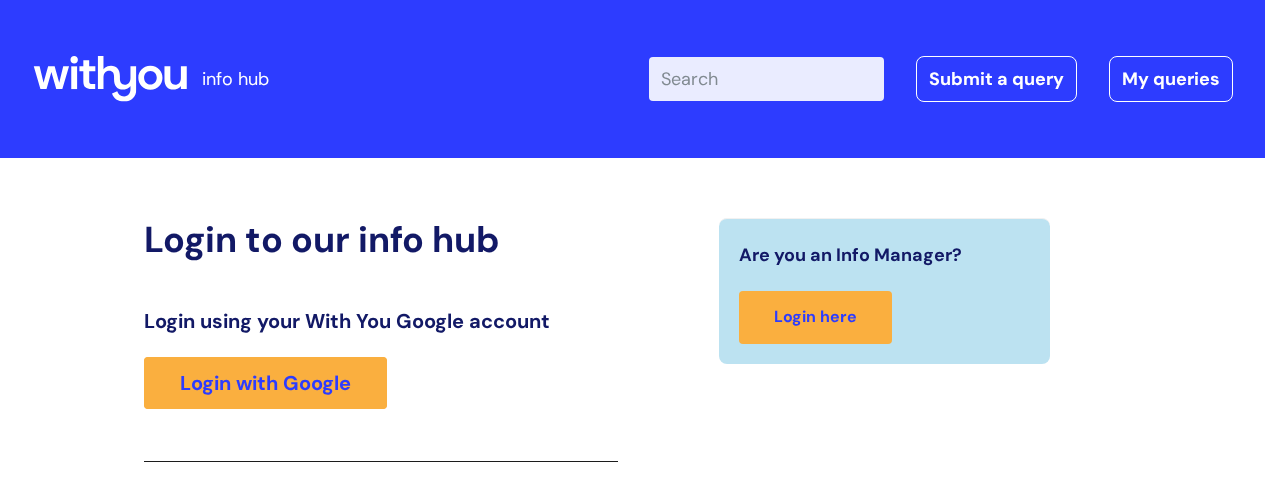 scroll, scrollTop: 435, scrollLeft: 0, axis: vertical 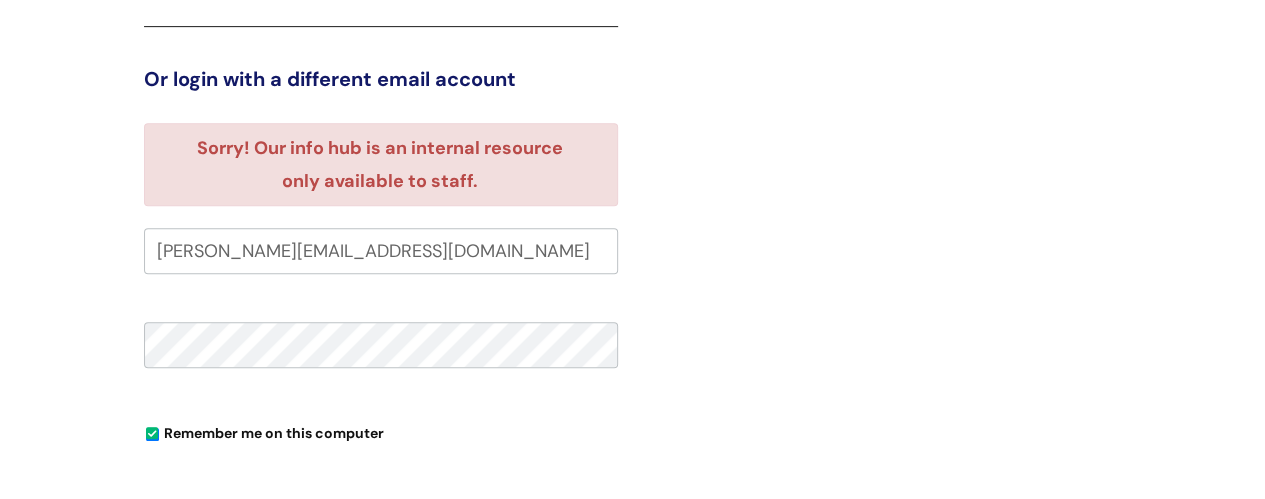 click on "Are you an Info Manager?
Login here" at bounding box center (885, 238) 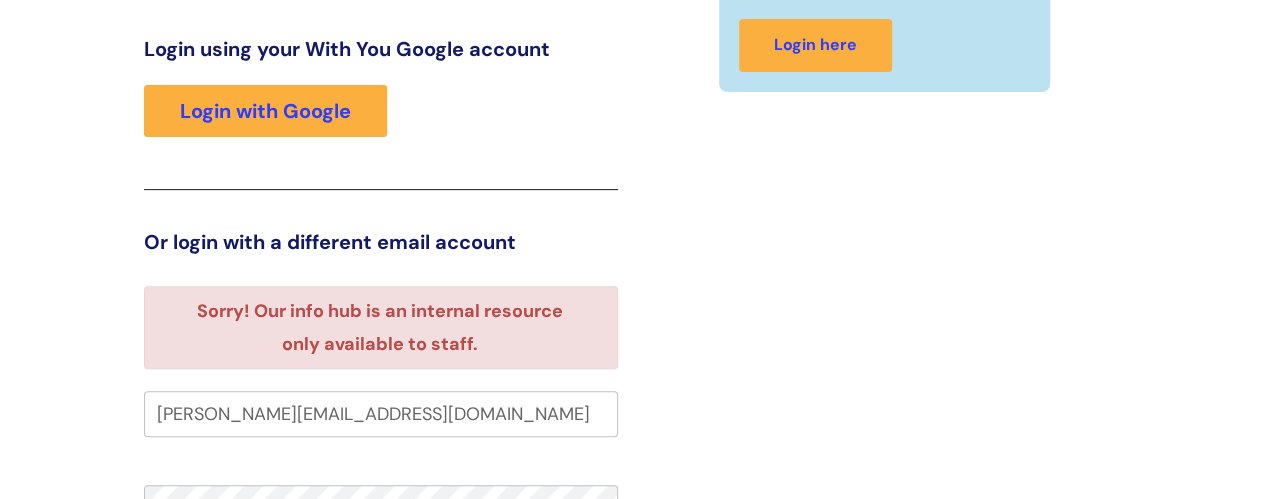 scroll, scrollTop: 275, scrollLeft: 0, axis: vertical 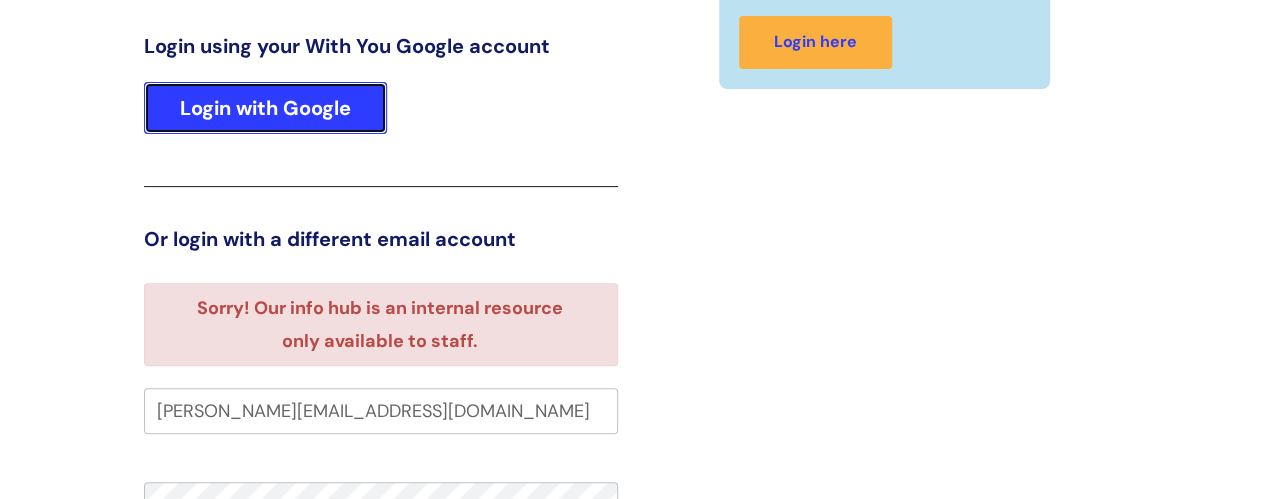 click on "Login with Google" at bounding box center [265, 108] 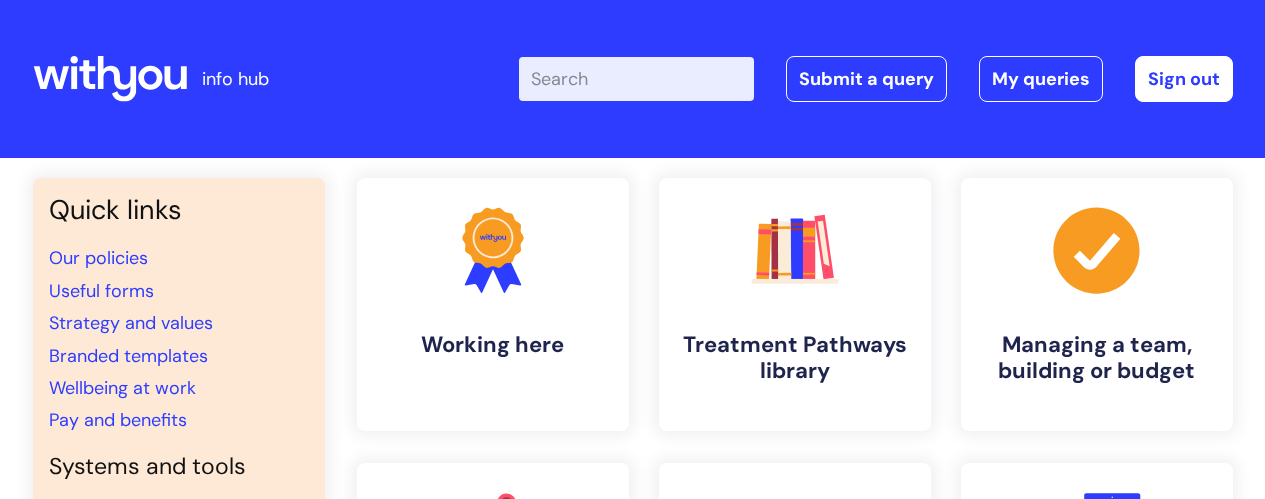 scroll, scrollTop: 0, scrollLeft: 0, axis: both 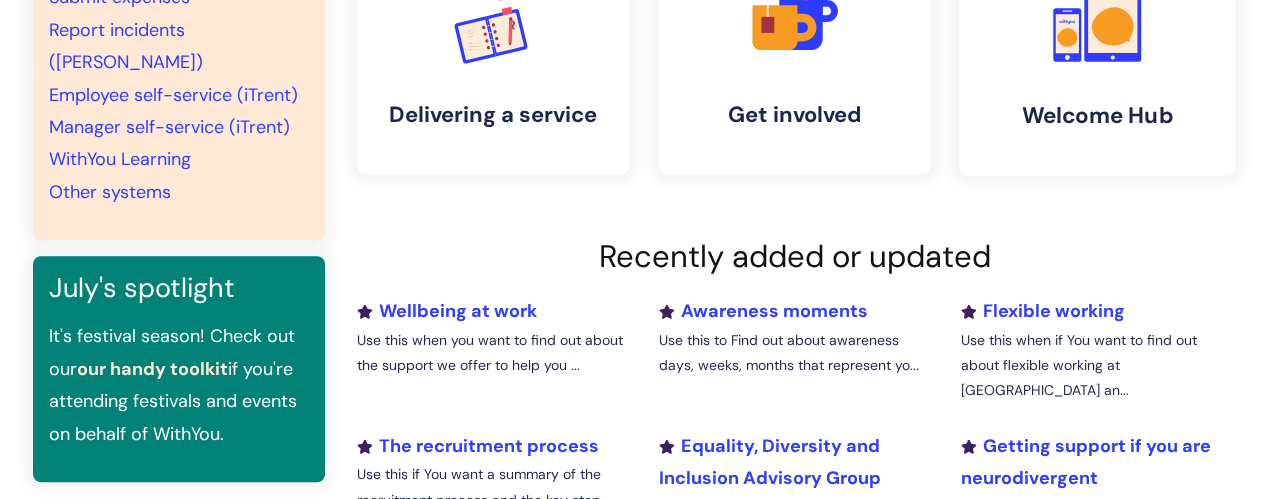 click on "Welcome Hub" at bounding box center (1097, 115) 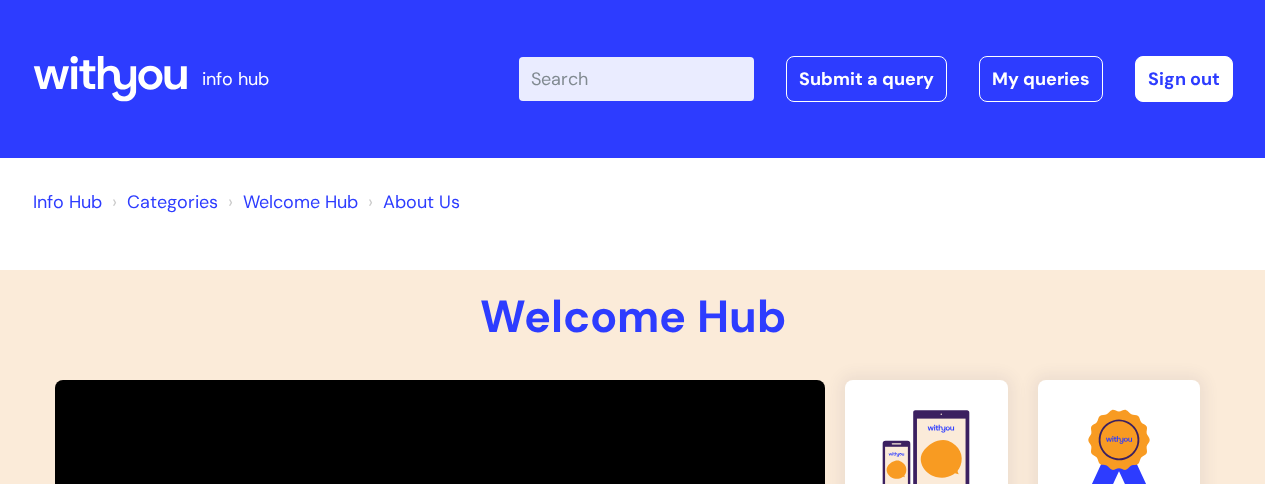scroll, scrollTop: 0, scrollLeft: 0, axis: both 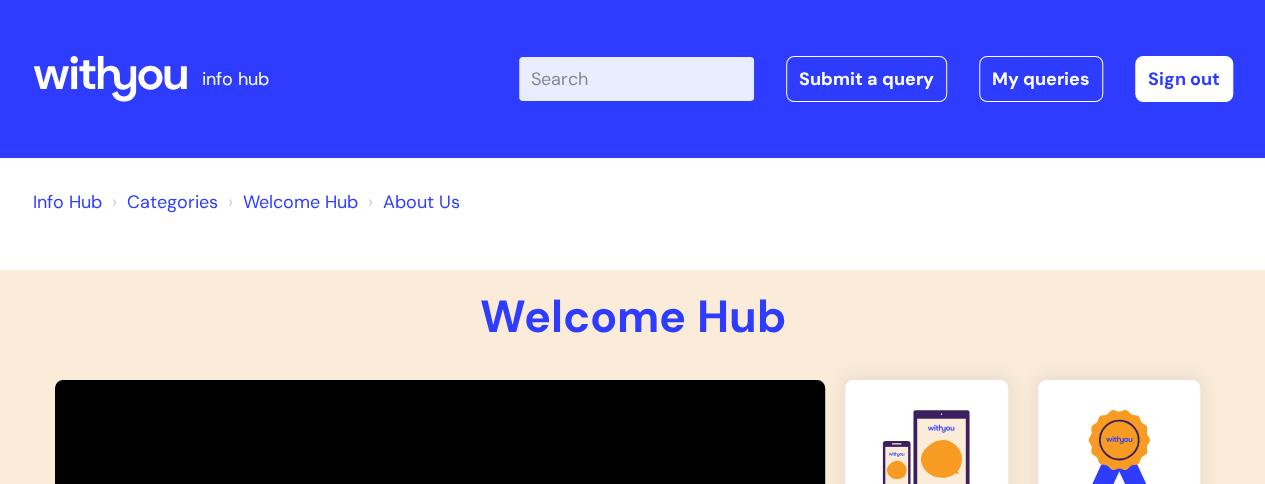 click on "Info Hub" at bounding box center [67, 202] 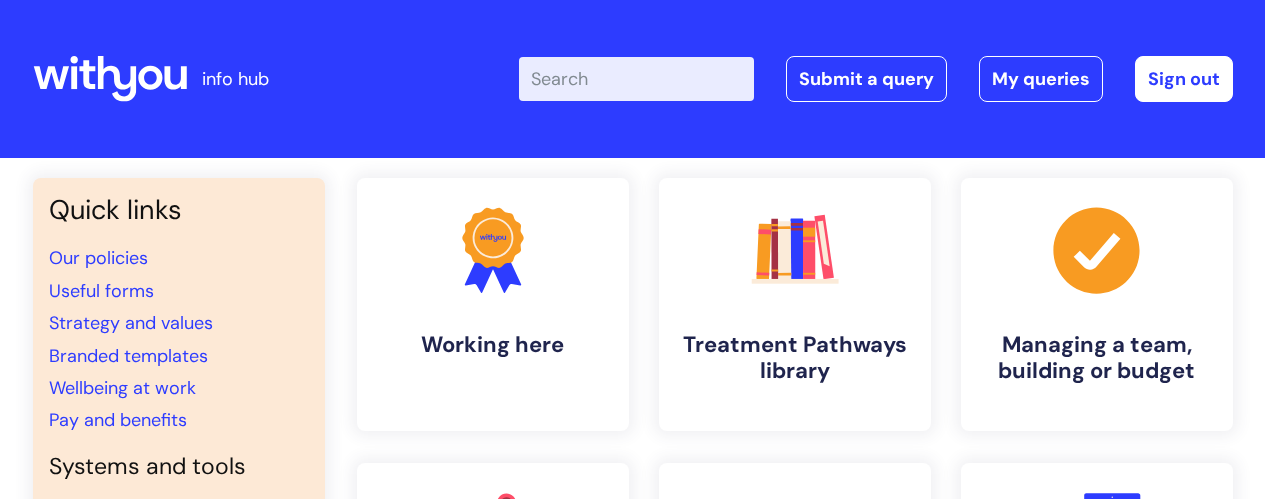 scroll, scrollTop: 0, scrollLeft: 0, axis: both 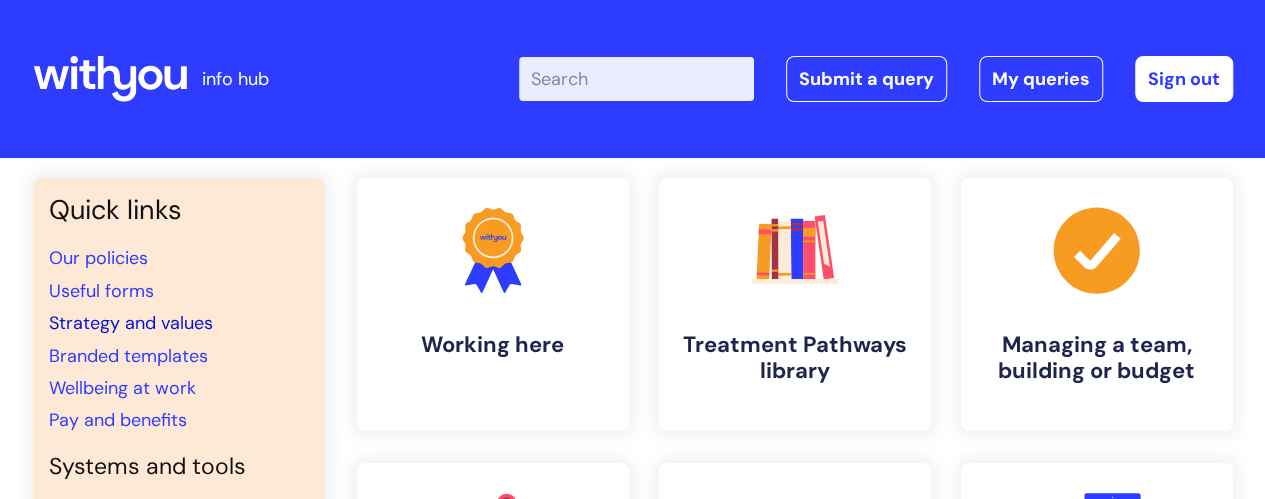 click on "Strategy and values" at bounding box center (131, 323) 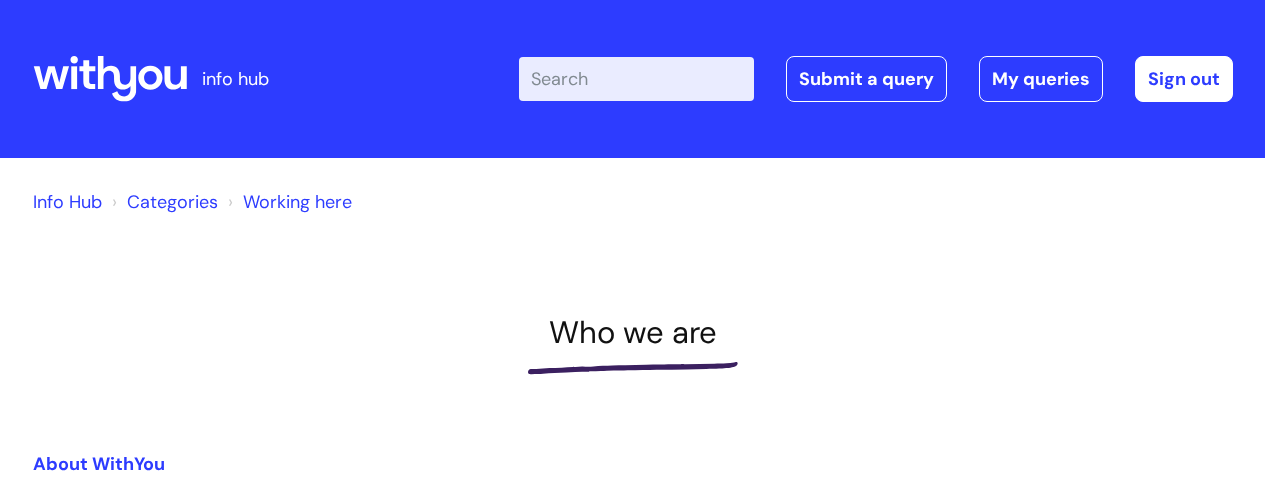 scroll, scrollTop: 0, scrollLeft: 0, axis: both 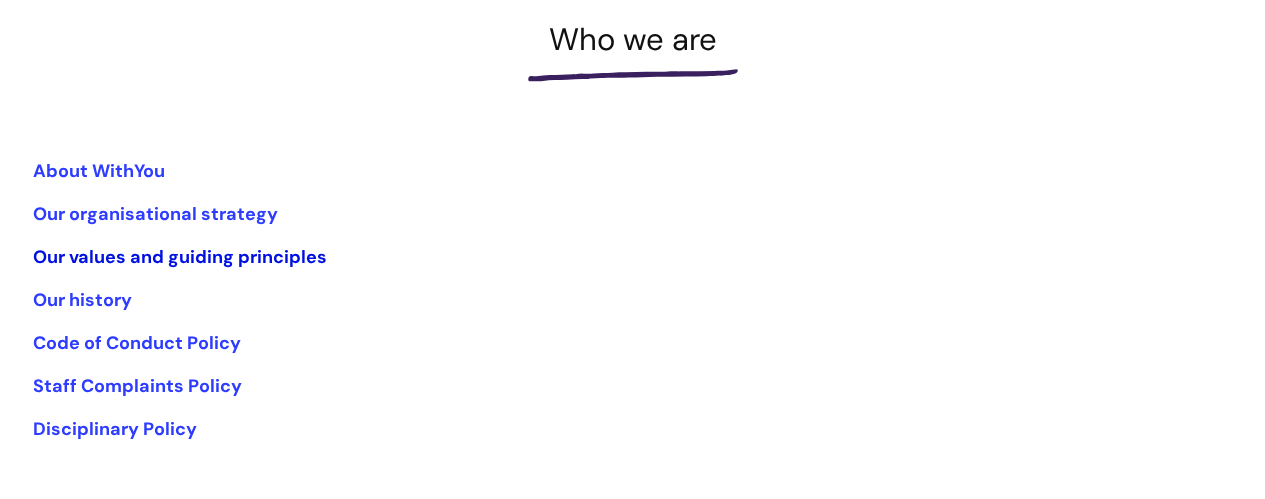 click on "Our values and guiding principles" at bounding box center [180, 257] 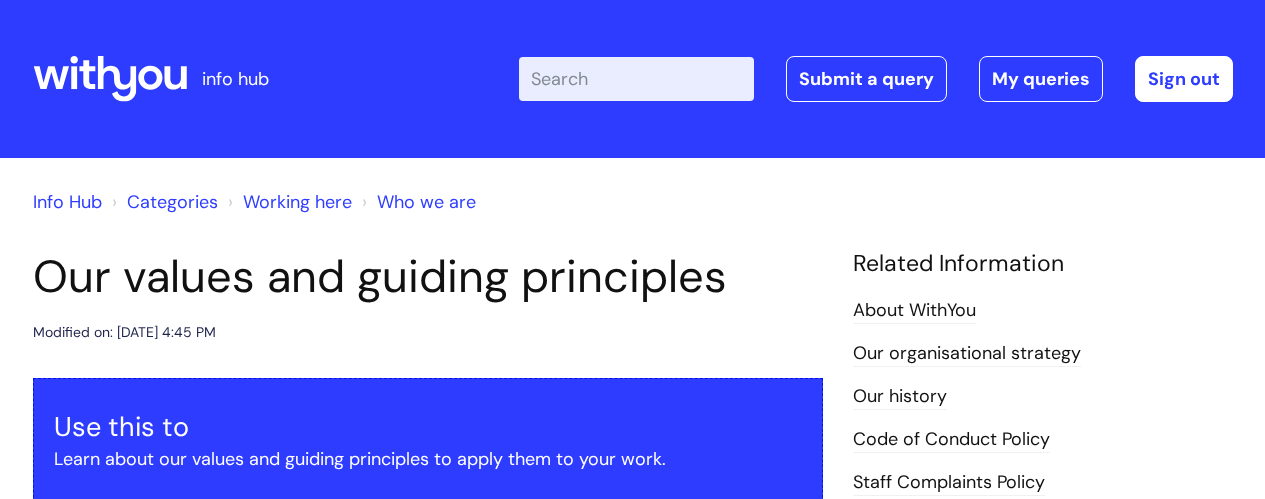 scroll, scrollTop: 0, scrollLeft: 0, axis: both 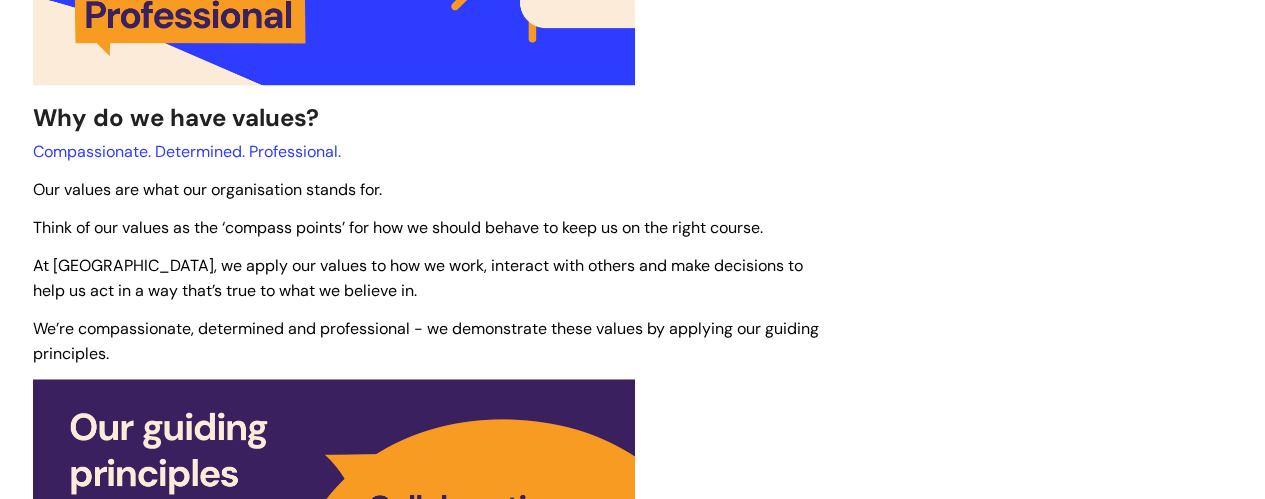 click on "Our values and guiding principles
Modified on: [DATE]  4:45 PM
Use this to Learn about our values and guiding principles to apply them to your work. Why do we have values? Compassionate. Determined. Professional.    Our values are what our organisation stands for. Think of our values as the ‘compass points’ for how we should behave to keep us on the right course. At [GEOGRAPHIC_DATA], we apply our values to how we work, interact with others and make decisions to help us act in a way that’s true to what we believe in. We’re compassionate, determined and professional - we demonstrate these values by applying our guiding principles.     Why do we have guiding principles? Collaborative behaviours" at bounding box center (633, 1514) 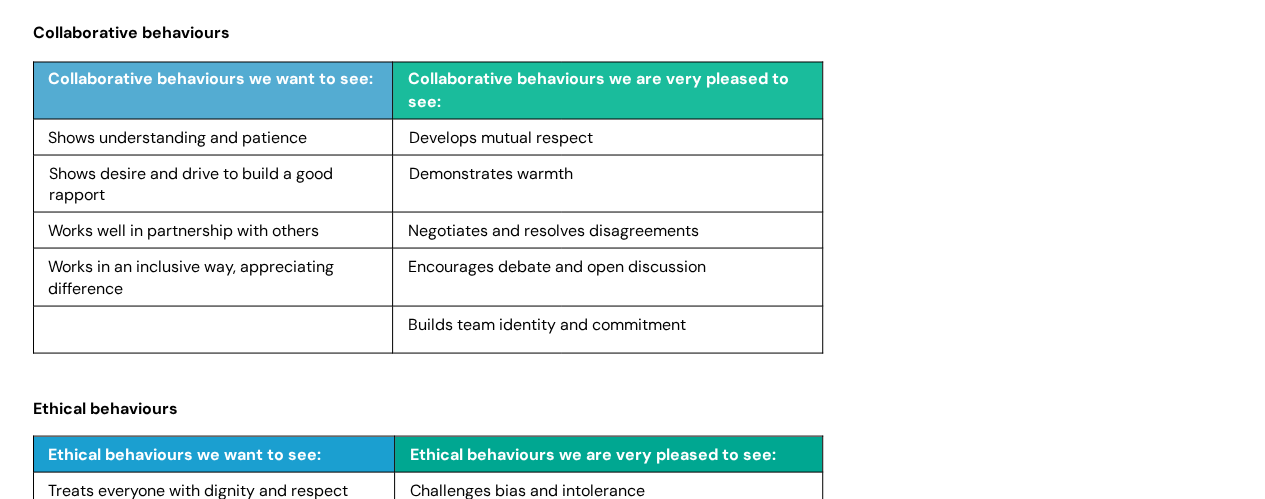 scroll, scrollTop: 1812, scrollLeft: 0, axis: vertical 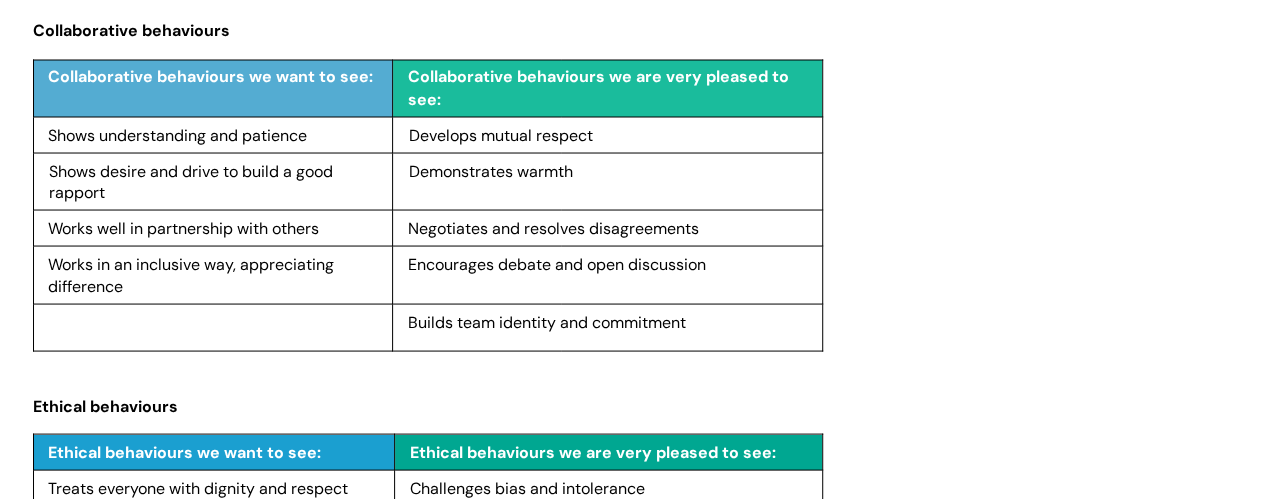 click on "Our values and guiding principles
Modified on: [DATE]  4:45 PM
Use this to Learn about our values and guiding principles to apply them to your work. Why do we have values? Compassionate. Determined. Professional.    Our values are what our organisation stands for. Think of our values as the ‘compass points’ for how we should behave to keep us on the right course. At [GEOGRAPHIC_DATA], we apply our values to how we work, interact with others and make decisions to help us act in a way that’s true to what we believe in. We’re compassionate, determined and professional - we demonstrate these values by applying our guiding principles.     Why do we have guiding principles? Collaborative behaviours" at bounding box center [633, 474] 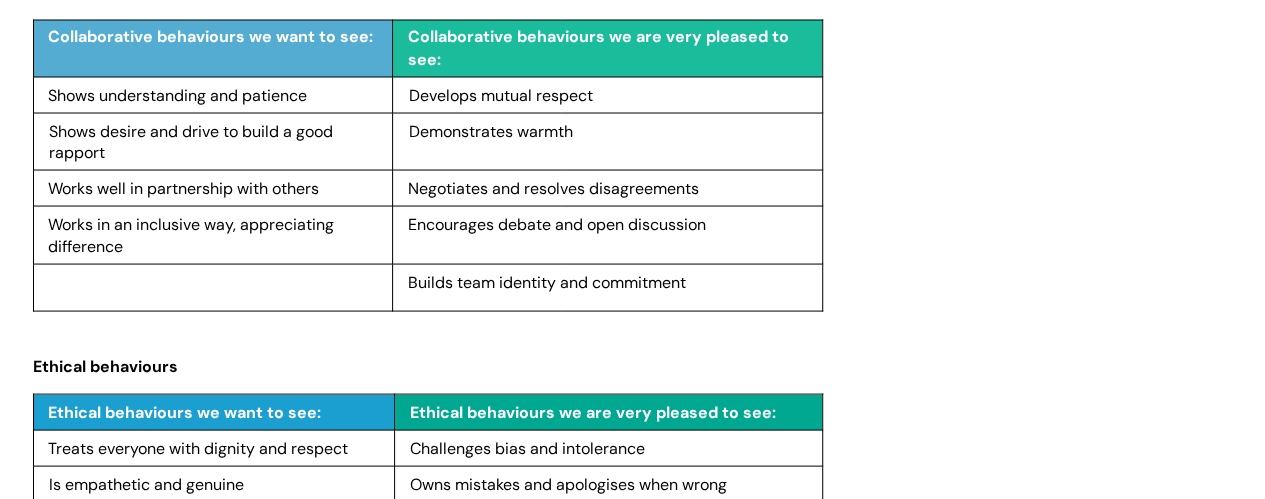 click on "Our values and guiding principles
Modified on: [DATE]  4:45 PM
Use this to Learn about our values and guiding principles to apply them to your work. Why do we have values? Compassionate. Determined. Professional.    Our values are what our organisation stands for. Think of our values as the ‘compass points’ for how we should behave to keep us on the right course. At [GEOGRAPHIC_DATA], we apply our values to how we work, interact with others and make decisions to help us act in a way that’s true to what we believe in. We’re compassionate, determined and professional - we demonstrate these values by applying our guiding principles.     Why do we have guiding principles? Collaborative behaviours" at bounding box center [633, 434] 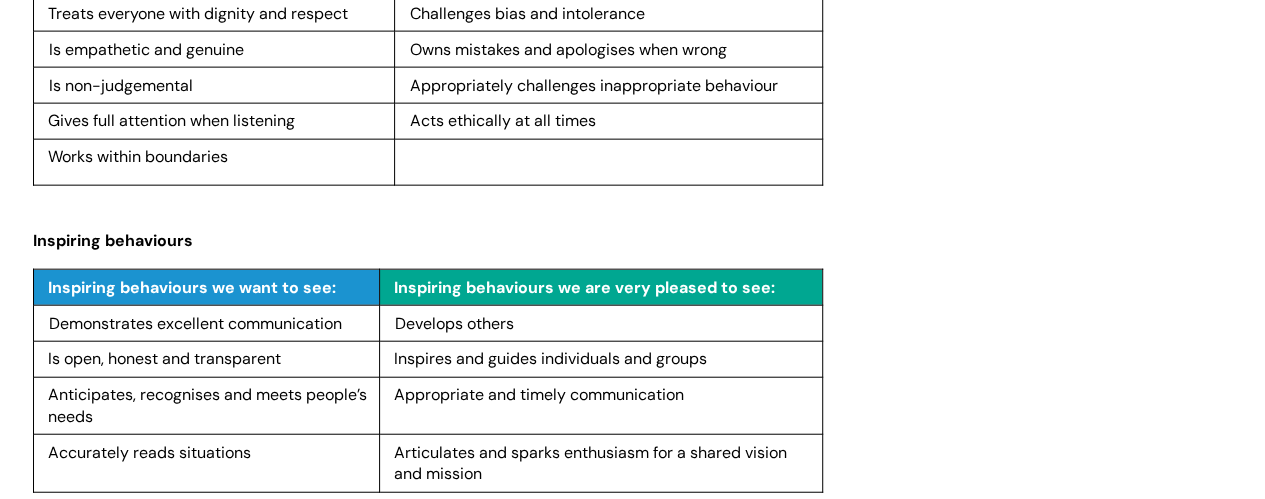 scroll, scrollTop: 2372, scrollLeft: 0, axis: vertical 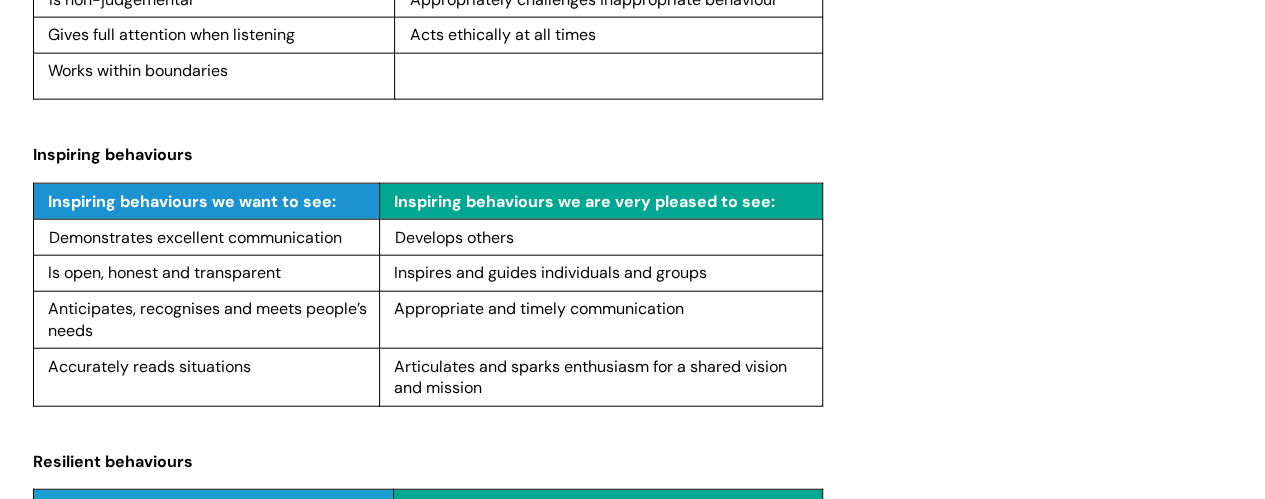 click on "Our values and guiding principles
Modified on: Tue, 21 Jan, 2025 at  4:45 PM
Use this to Learn about our values and guiding principles to apply them to your work. Why do we have values? Compassionate. Determined. Professional.    Our values are what our organisation stands for. Think of our values as the ‘compass points’ for how we should behave to keep us on the right course. At WithYou, we apply our values to how we work, interact with others and make decisions to help us act in a way that’s true to what we believe in. We’re compassionate, determined and professional - we demonstrate these values by applying our guiding principles.     Why do we have guiding principles? Collaborative behaviours" at bounding box center (633, -86) 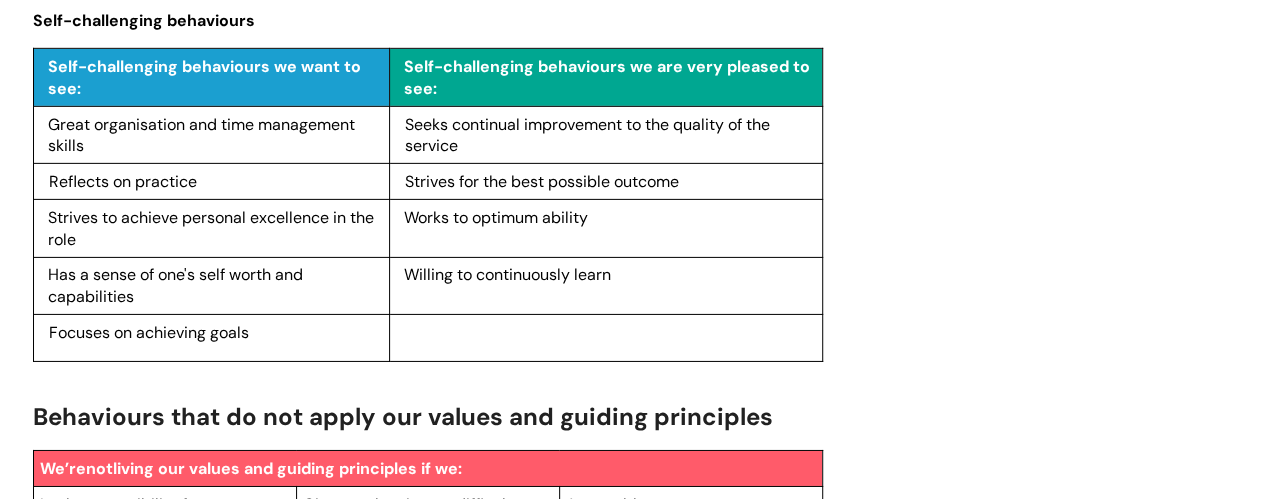 scroll, scrollTop: 3132, scrollLeft: 0, axis: vertical 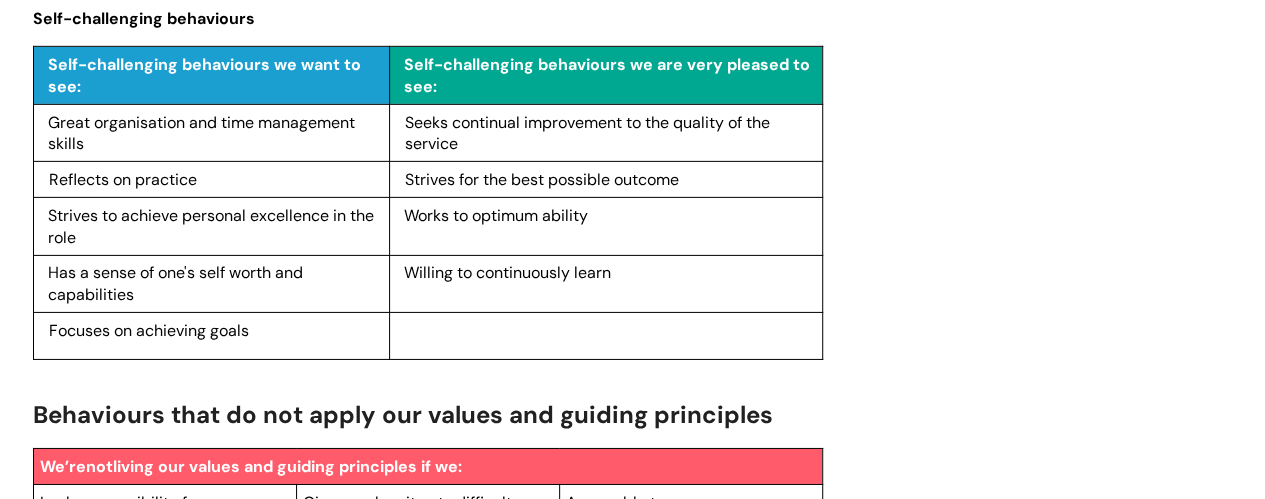 click on "Our values and guiding principles
Modified on: Tue, 21 Jan, 2025 at  4:45 PM
Use this to Learn about our values and guiding principles to apply them to your work. Why do we have values? Compassionate. Determined. Professional.    Our values are what our organisation stands for. Think of our values as the ‘compass points’ for how we should behave to keep us on the right course. At WithYou, we apply our values to how we work, interact with others and make decisions to help us act in a way that’s true to what we believe in. We’re compassionate, determined and professional - we demonstrate these values by applying our guiding principles.     Why do we have guiding principles? Collaborative behaviours" at bounding box center (633, -846) 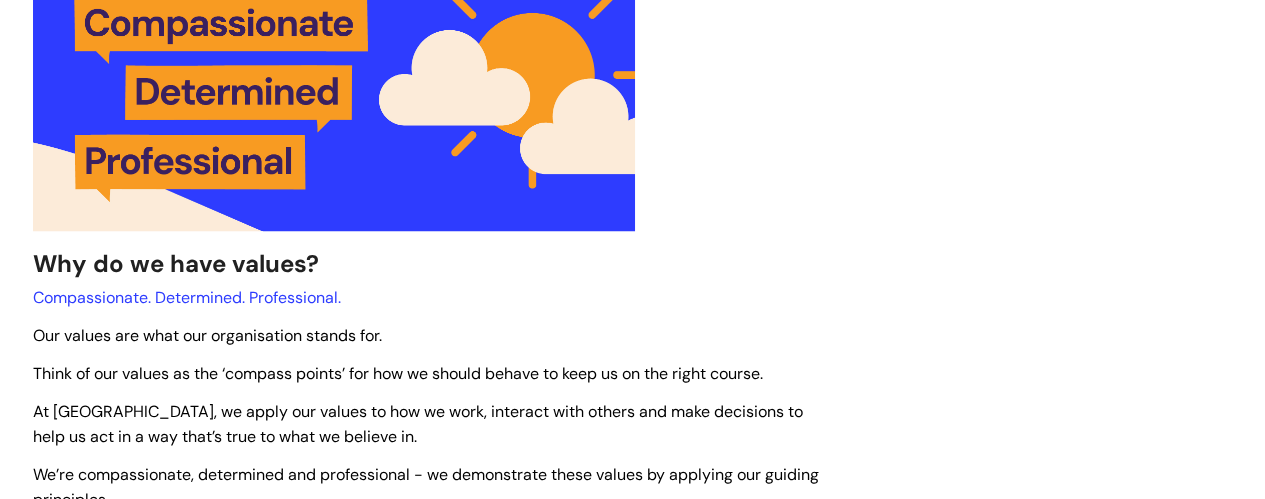 scroll, scrollTop: 572, scrollLeft: 0, axis: vertical 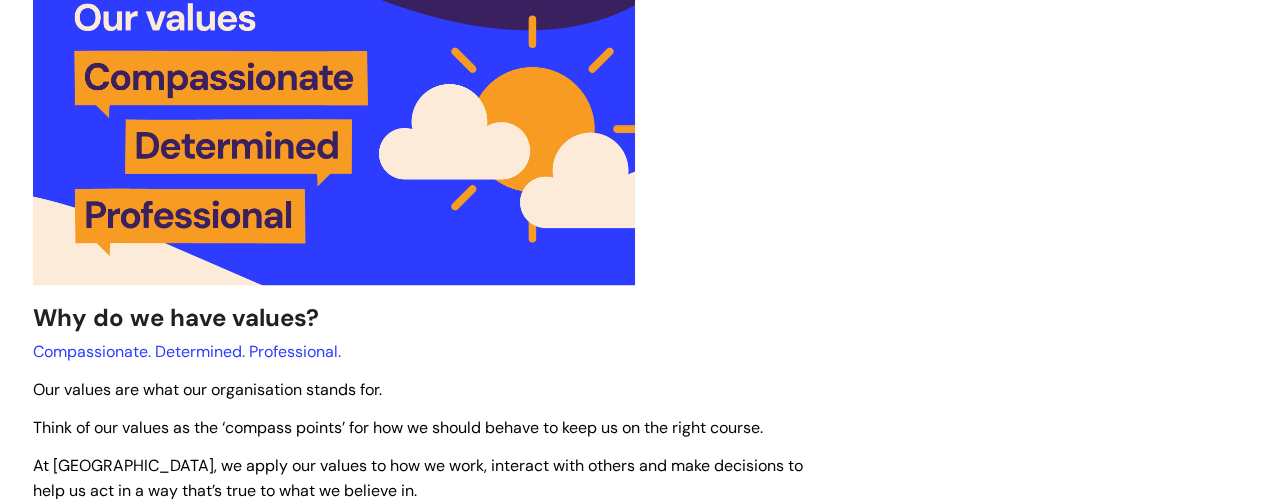 click at bounding box center (428, 131) 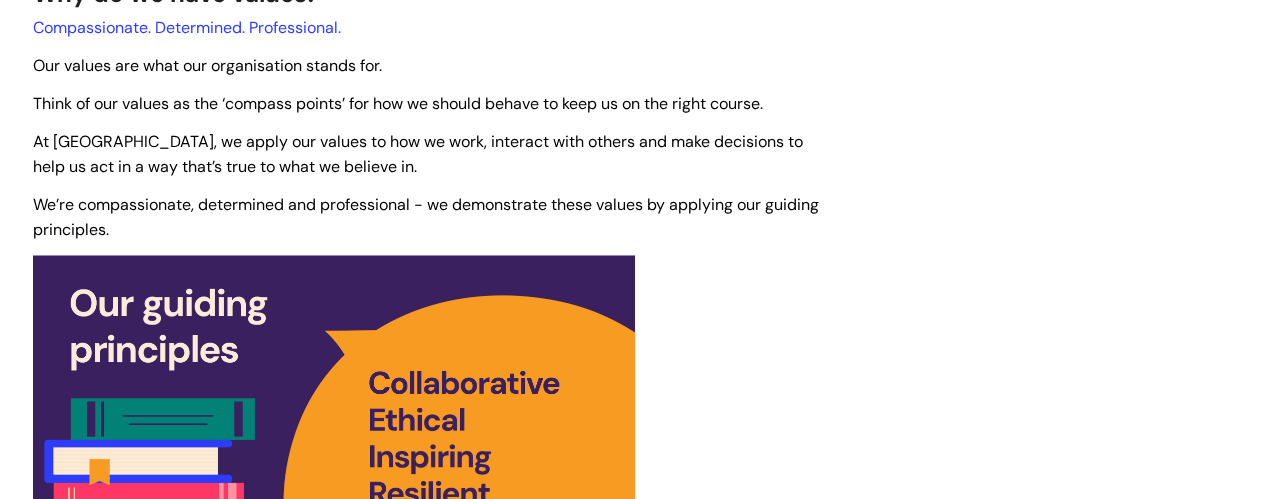 scroll, scrollTop: 892, scrollLeft: 0, axis: vertical 